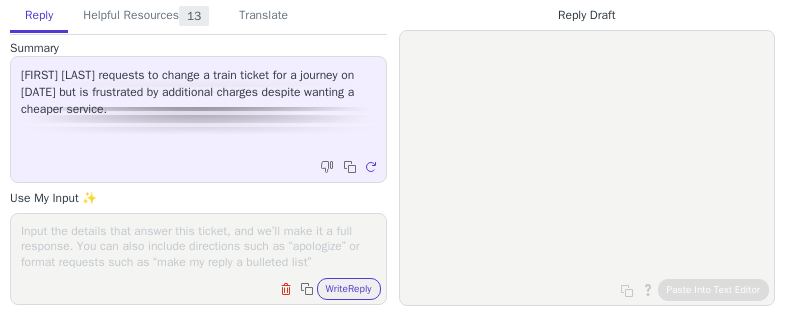scroll, scrollTop: 0, scrollLeft: 0, axis: both 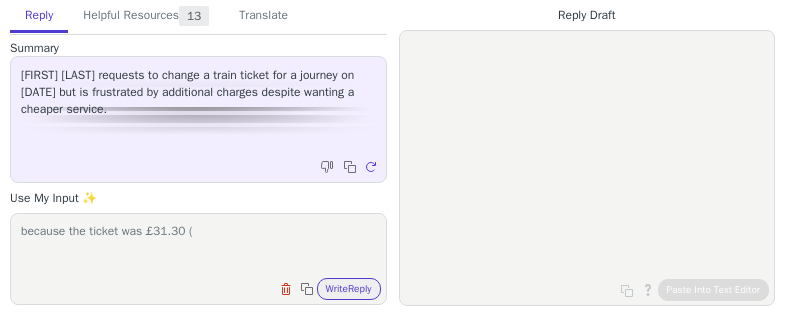 click on "because the ticket was £31.30 (" at bounding box center (198, 246) 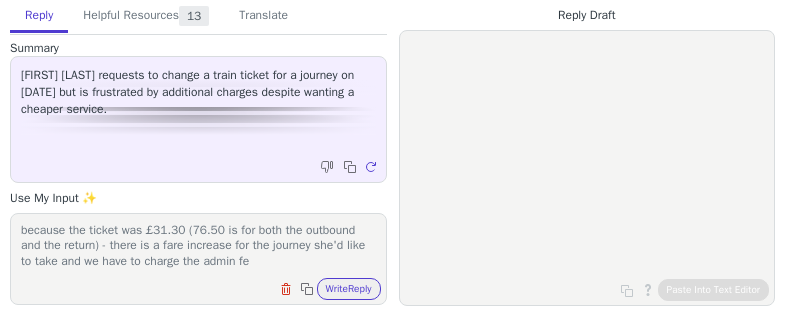 scroll, scrollTop: 17, scrollLeft: 0, axis: vertical 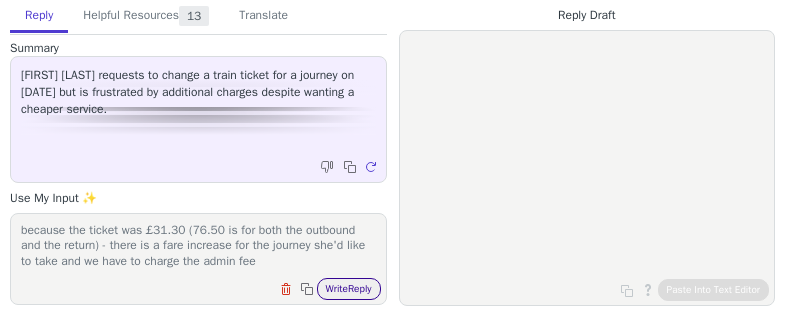 type on "because the ticket was £31.30 (76.50 is for both the outbound and the return) - there is a fare increase for the journey she'd like to take and we have to charge the admin fee" 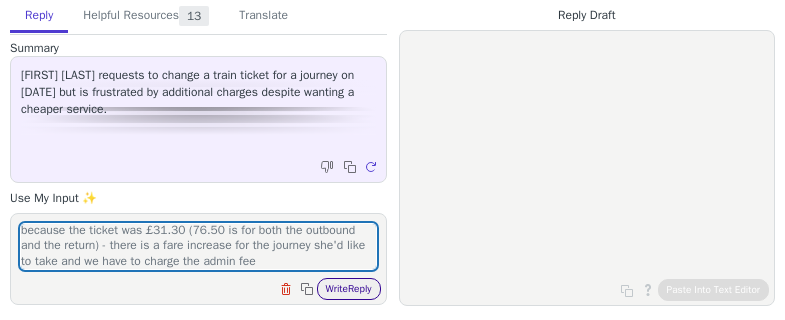 click on "Write  Reply" at bounding box center (349, 289) 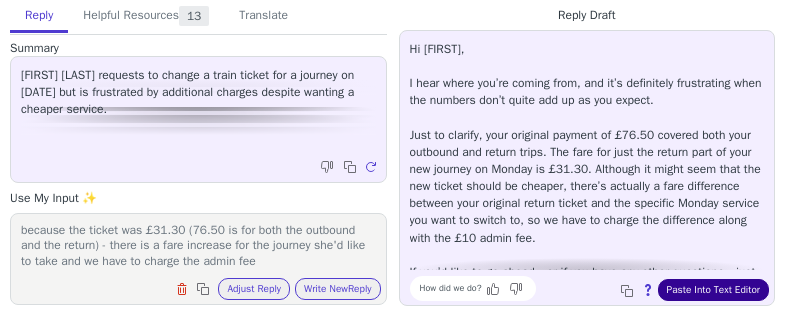 click on "Paste Into Text Editor" at bounding box center [713, 290] 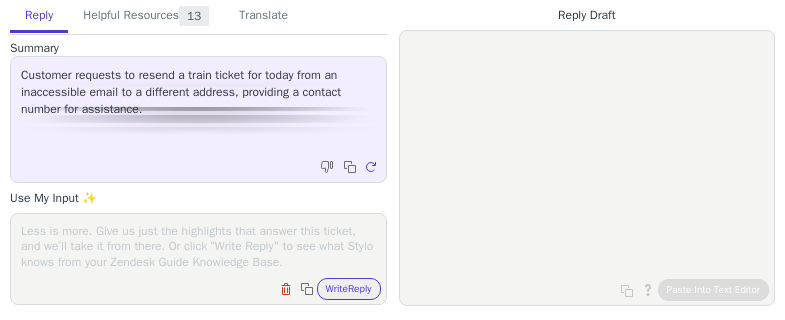 scroll, scrollTop: 0, scrollLeft: 0, axis: both 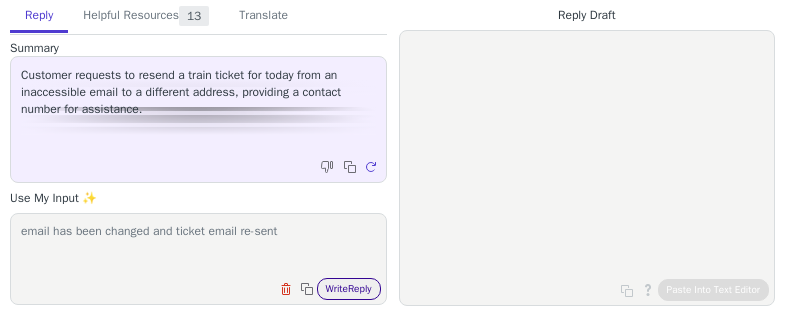 type on "email has been changed and ticket email re-sent" 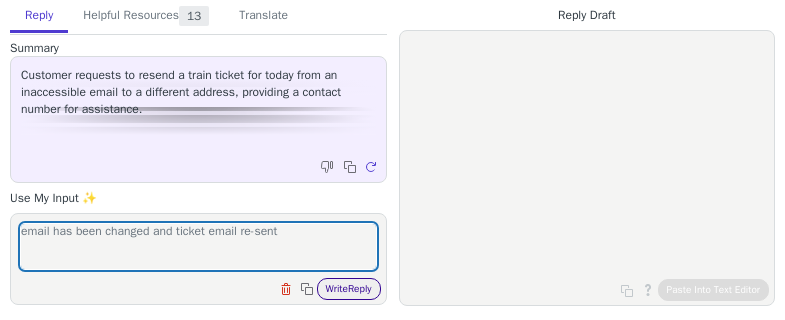 click on "Write  Reply" at bounding box center (349, 289) 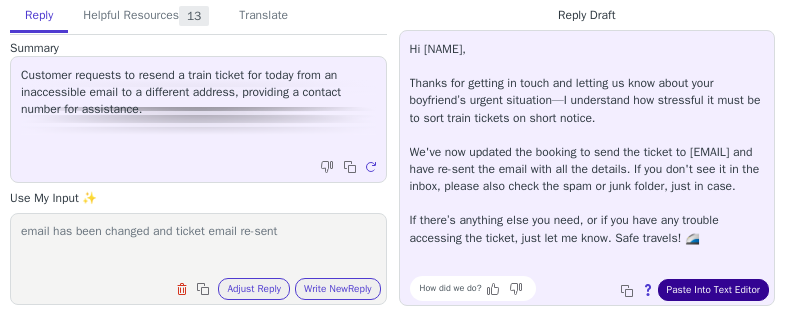 click on "Paste Into Text Editor" at bounding box center [713, 290] 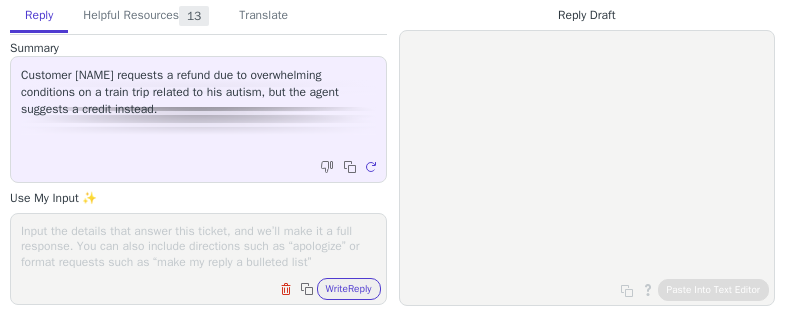 scroll, scrollTop: 0, scrollLeft: 0, axis: both 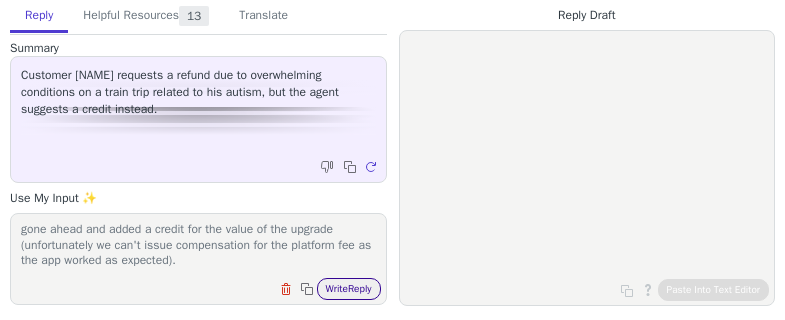 click on "Write  Reply" at bounding box center (349, 289) 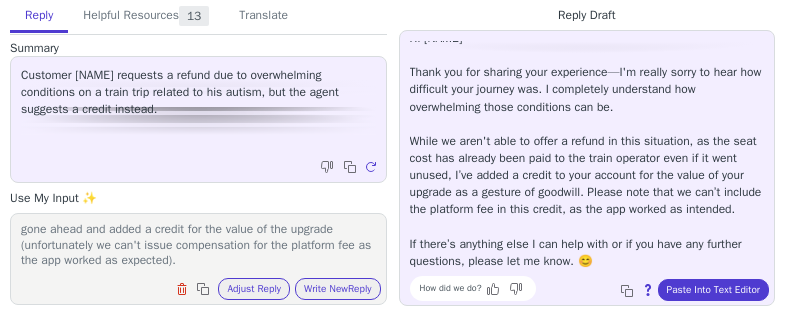 scroll, scrollTop: 28, scrollLeft: 0, axis: vertical 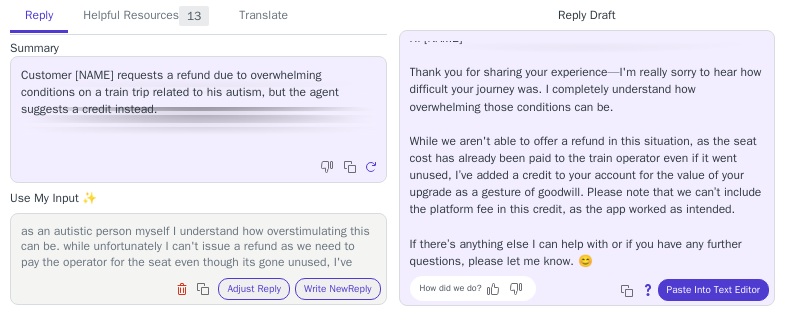 click on "as an autistic person myself I understand how overstimulating this can be. while unfortunately I can't issue a refund as we need to pay the operator for the seat even though its gone unused, I've gone ahead and added a credit for the value of the upgrade (unfortunately we can't issue compensation for the platform fee as the app worked as expected)." at bounding box center [198, 246] 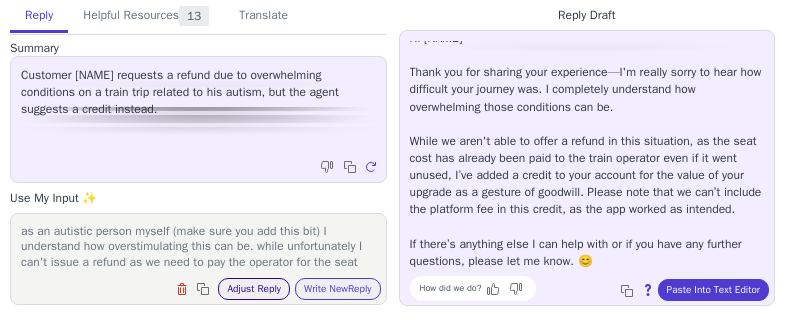 type on "as an autistic person myself (make sure you add this bit) I understand how overstimulating this can be. while unfortunately I can't issue a refund as we need to pay the operator for the seat even though its gone unused, I've gone ahead and added a credit for the value of the upgrade (unfortunately we can't issue compensation for the platform fee as the app worked as expected)." 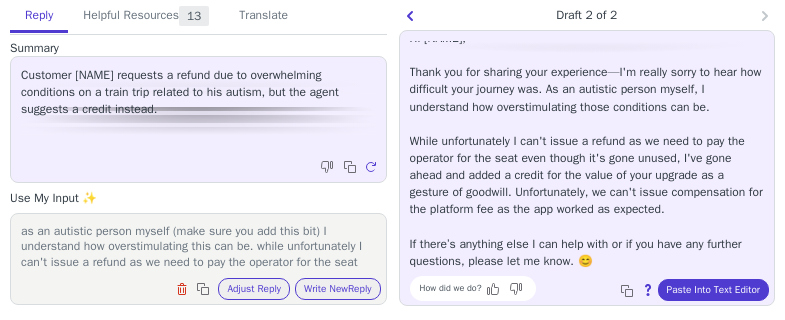 scroll, scrollTop: 45, scrollLeft: 0, axis: vertical 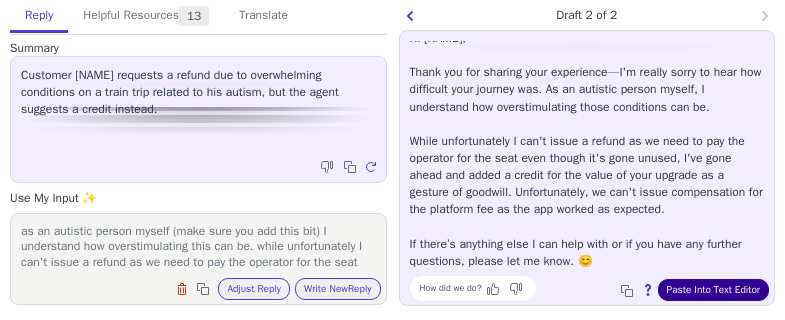 click on "Paste Into Text Editor" at bounding box center (713, 290) 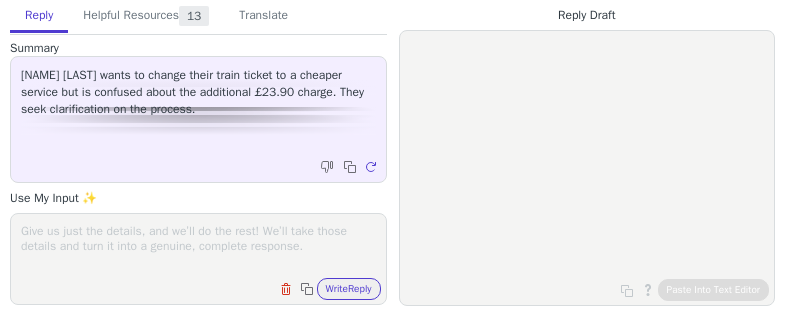 scroll, scrollTop: 0, scrollLeft: 0, axis: both 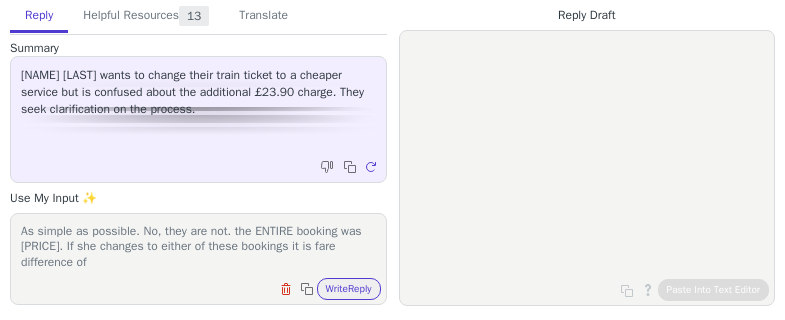 click on "As simple as possible. No, they are not. the ENTIRE booking was [PRICE]. If she changes to either of these bookings it is fare difference of" at bounding box center [198, 246] 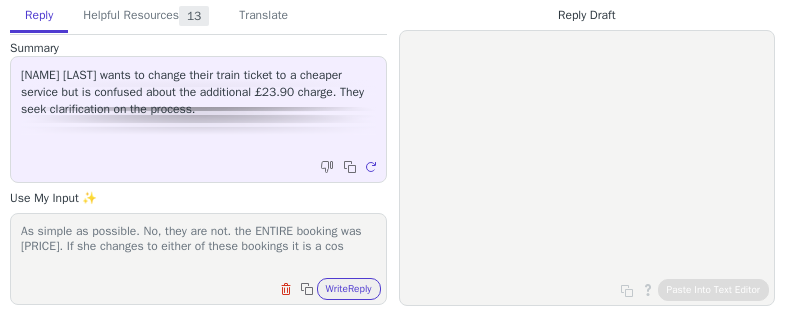 scroll, scrollTop: 1, scrollLeft: 0, axis: vertical 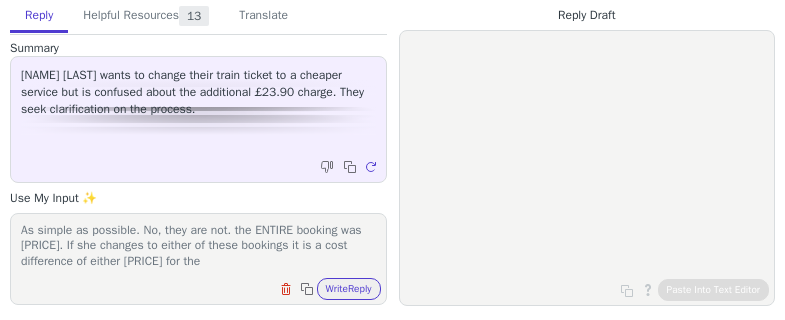 click on "As simple as possible. No, they are not. the ENTIRE booking was [PRICE]. If she changes to either of these bookings it is a cost difference of either [PRICE] for the" at bounding box center (198, 246) 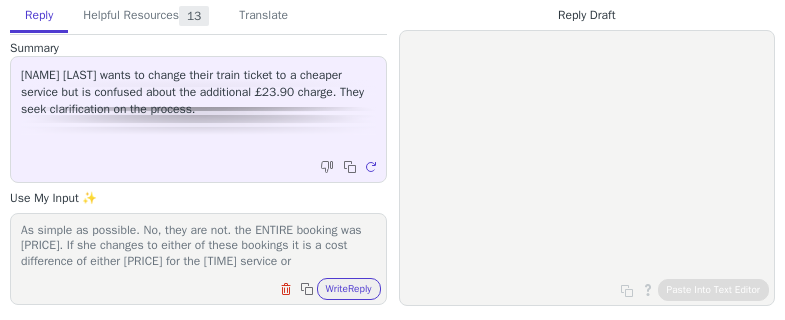 click on "As simple as possible. No, they are not. the ENTIRE booking was [PRICE]. If she changes to either of these bookings it is a cost difference of either [PRICE] for the [TIME] service or" at bounding box center [198, 246] 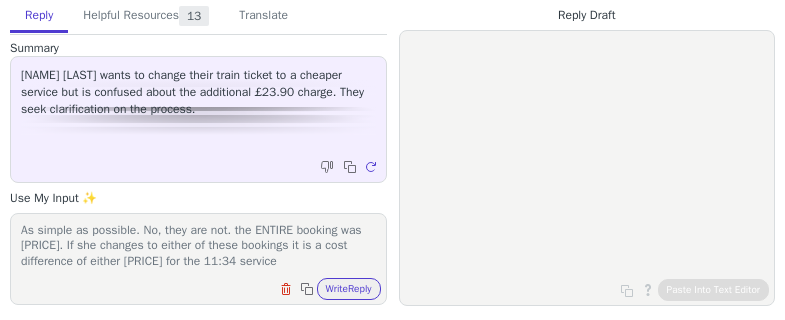 drag, startPoint x: 167, startPoint y: 265, endPoint x: 134, endPoint y: 261, distance: 33.24154 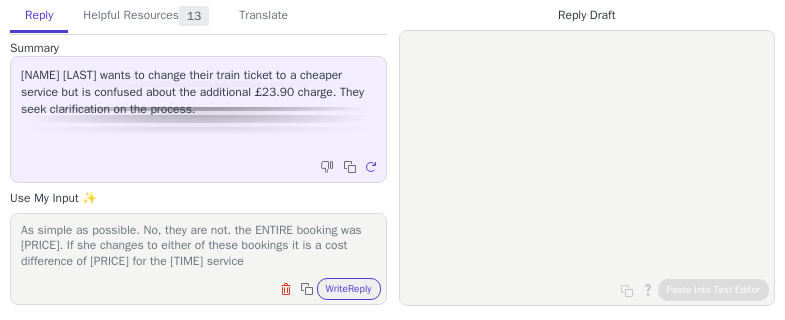 click on "As simple as possible. No, they are not. the ENTIRE booking was [PRICE]. If she changes to either of these bookings it is a cost difference of [PRICE] for the [TIME] service" at bounding box center [198, 246] 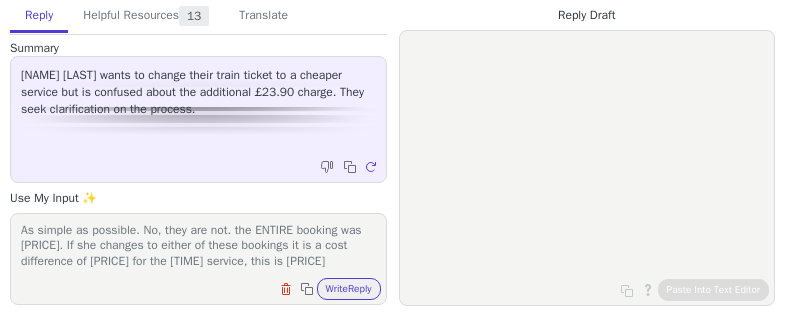 scroll, scrollTop: 17, scrollLeft: 0, axis: vertical 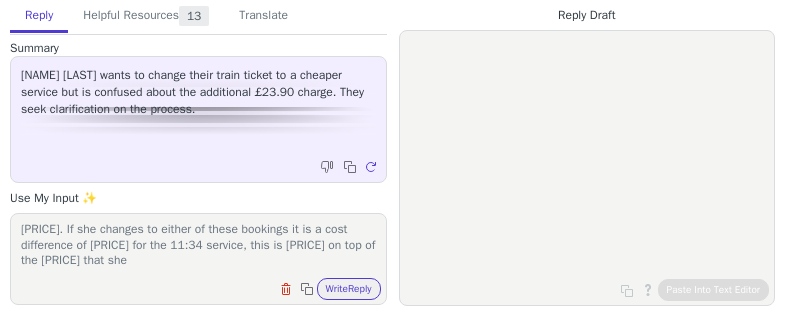click on "As simple as possible. No, they are not. the ENTIRE booking was [PRICE]. If she changes to either of these bookings it is a cost difference of [PRICE] for the 11:34 service, this is [PRICE] on top of the [PRICE] that she" at bounding box center [198, 246] 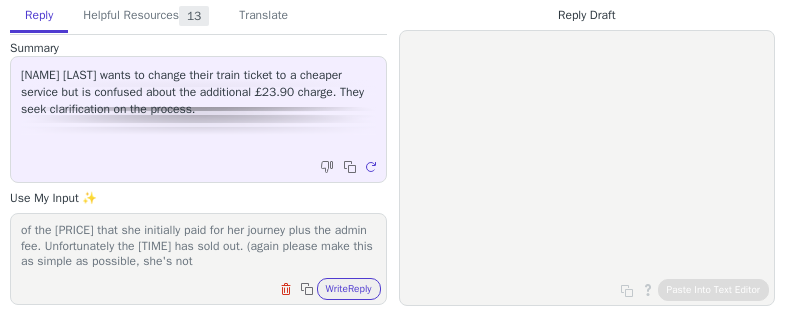 scroll, scrollTop: 63, scrollLeft: 0, axis: vertical 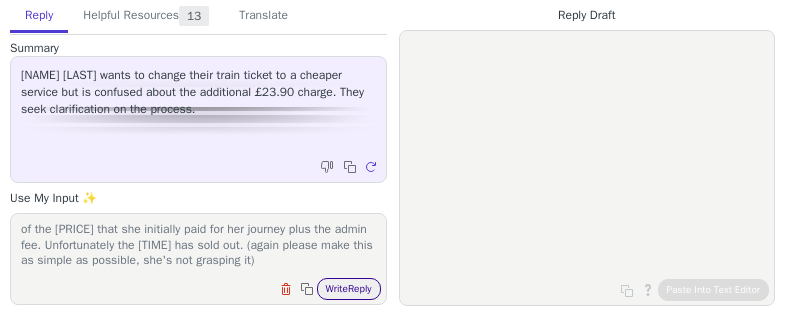 type on "As simple as possible. No, they are not. the ENTIRE booking was [PRICE]. If she changes to either of these bookings it is a cost difference of [PRICE] for the [TIME] service, this is [PRICE] on top of the [PRICE] that she initially paid for her journey plus the admin fee. Unfortunately the [TIME] has sold out. (again please make this as simple as possible, she's not grasping it)" 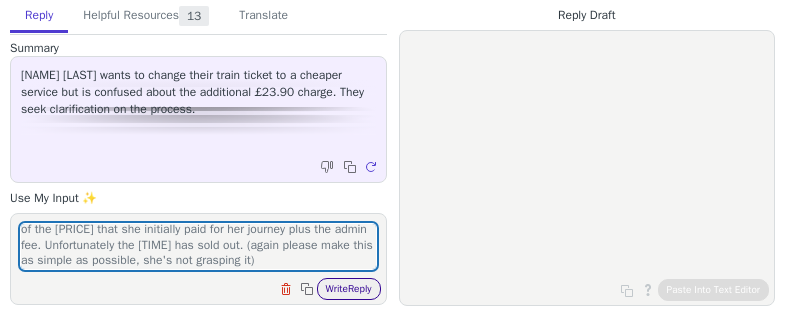 click on "Write  Reply" at bounding box center (349, 289) 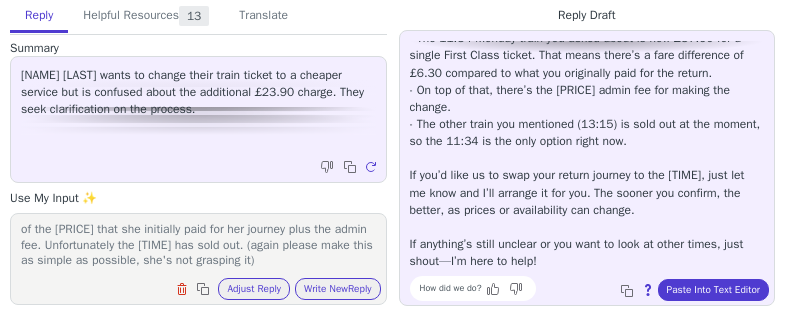 scroll, scrollTop: 193, scrollLeft: 0, axis: vertical 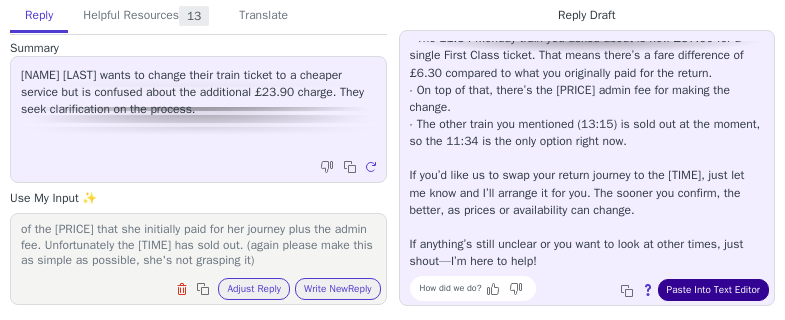 click on "Paste Into Text Editor" at bounding box center (713, 290) 